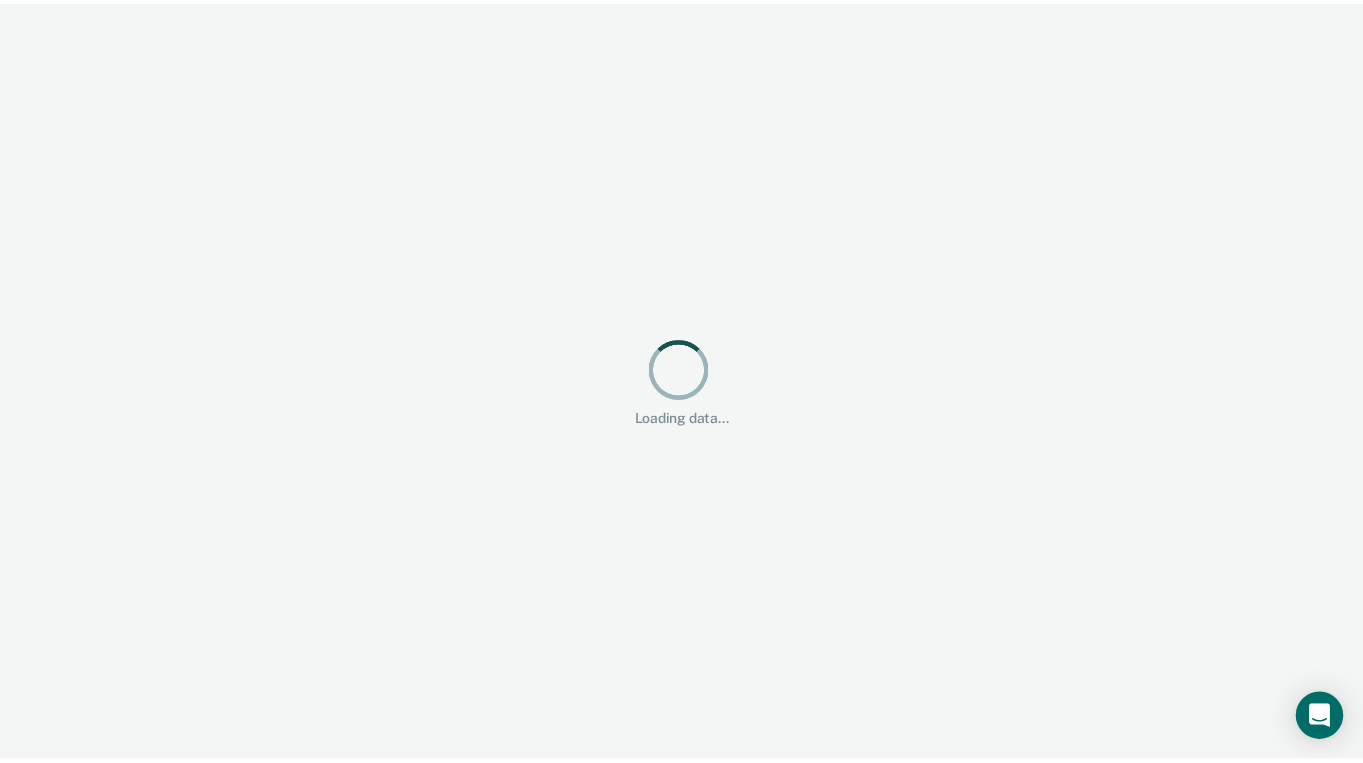 scroll, scrollTop: 0, scrollLeft: 0, axis: both 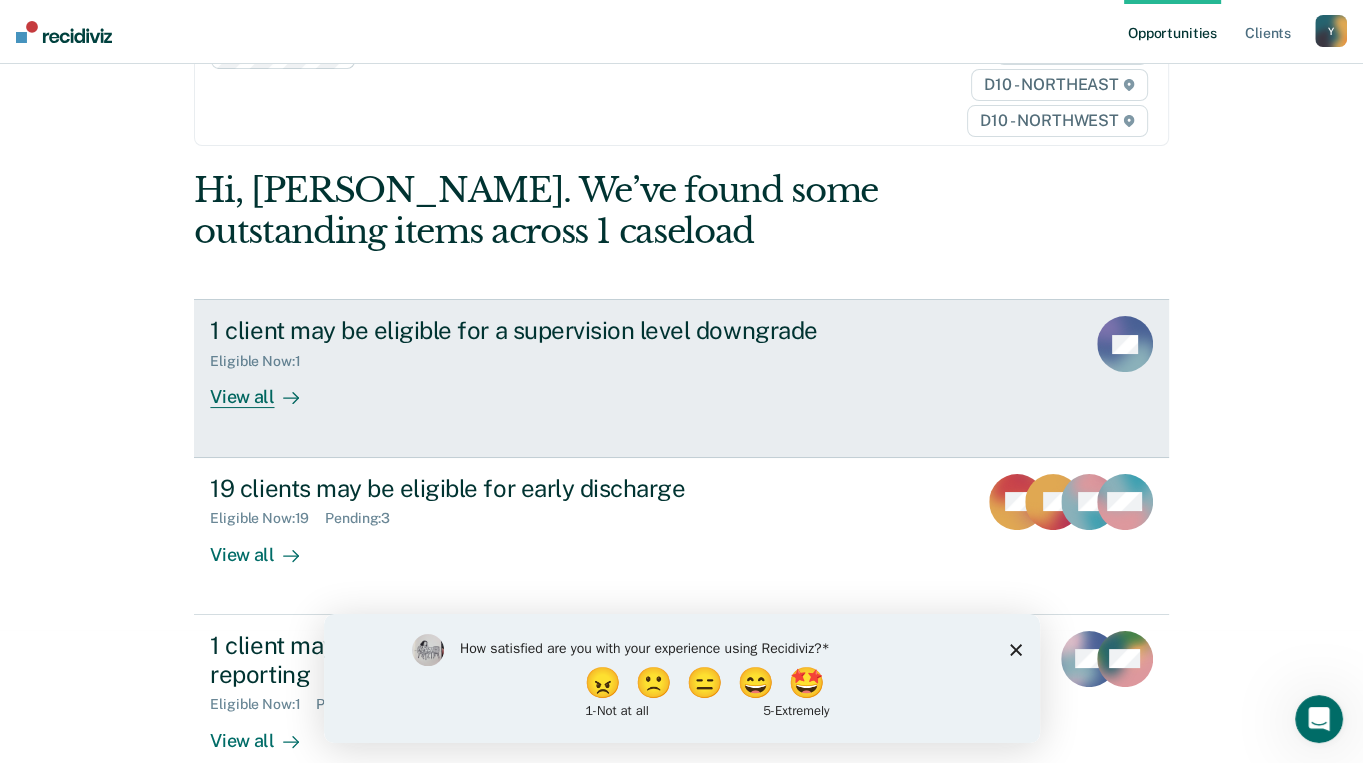 click on "View all" at bounding box center [266, 389] 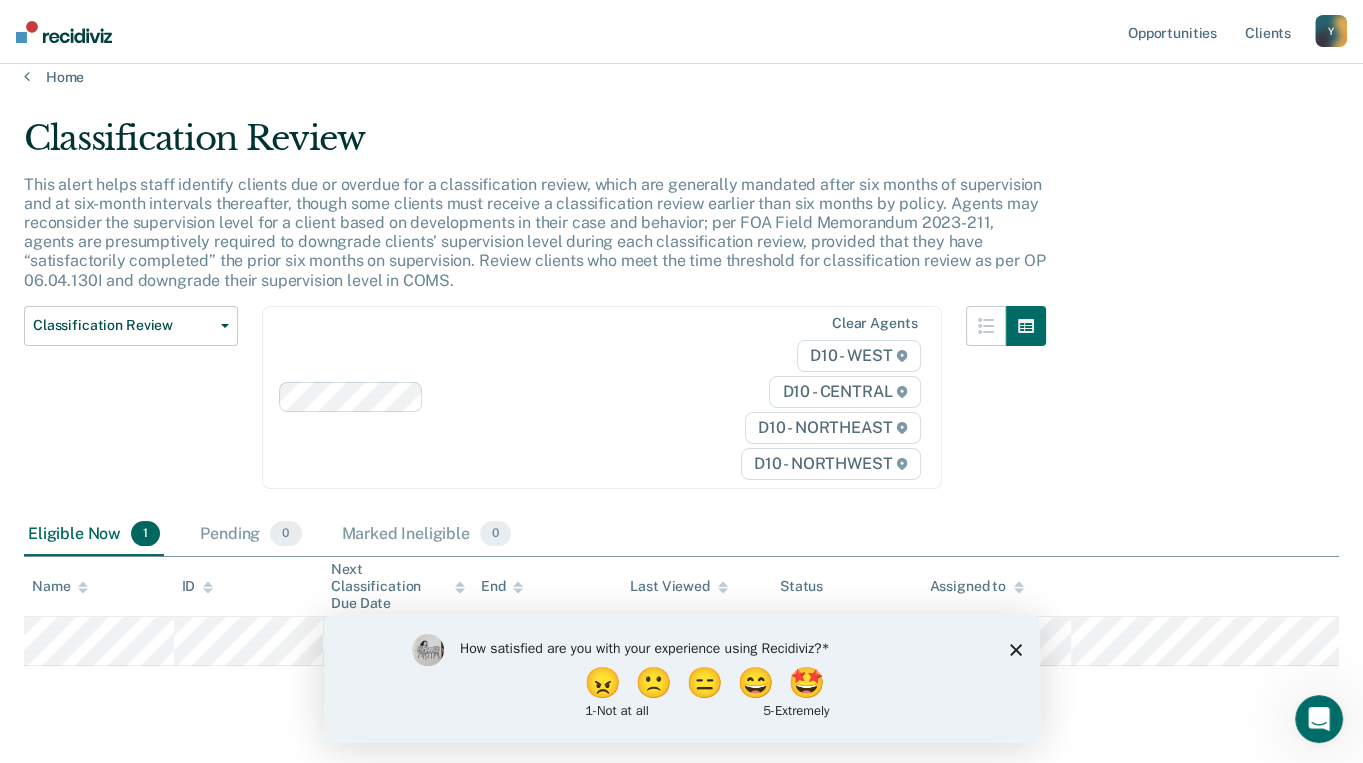 scroll, scrollTop: 0, scrollLeft: 0, axis: both 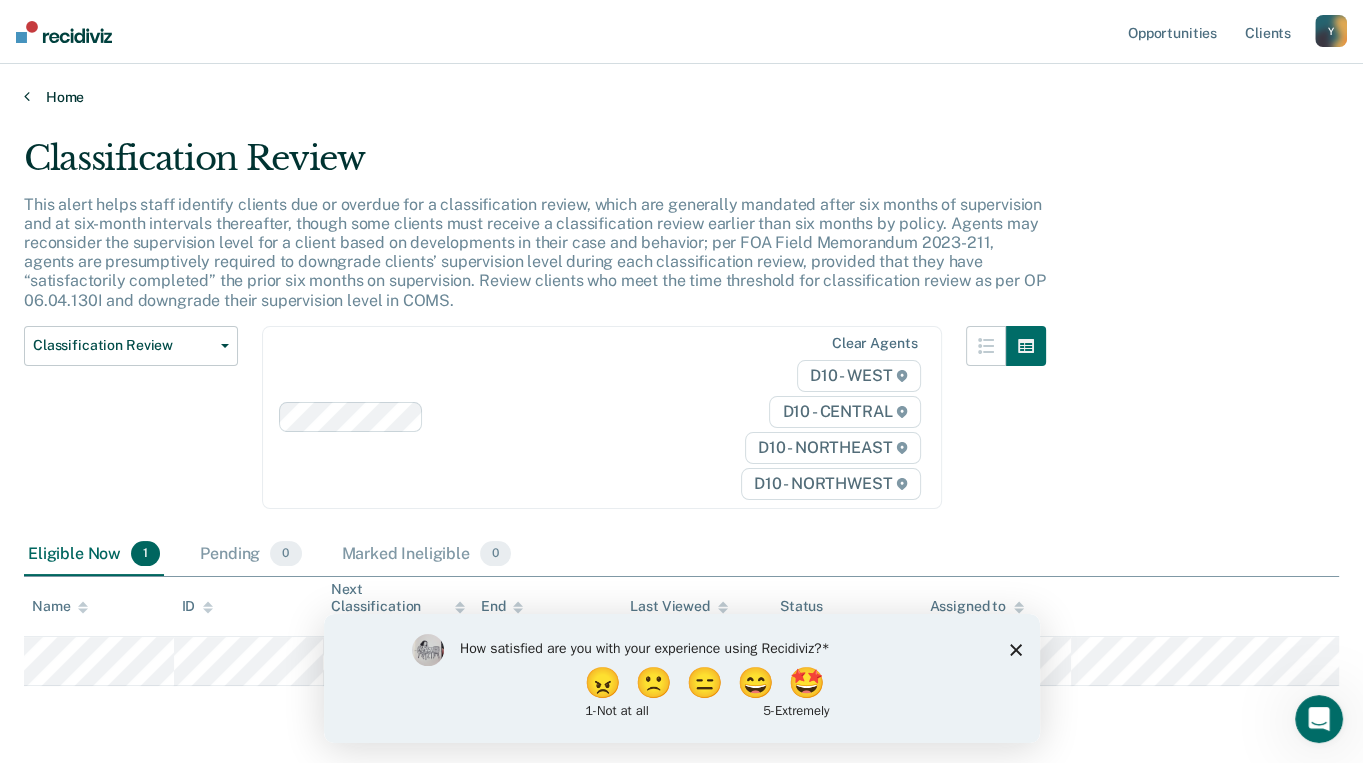 click at bounding box center (27, 96) 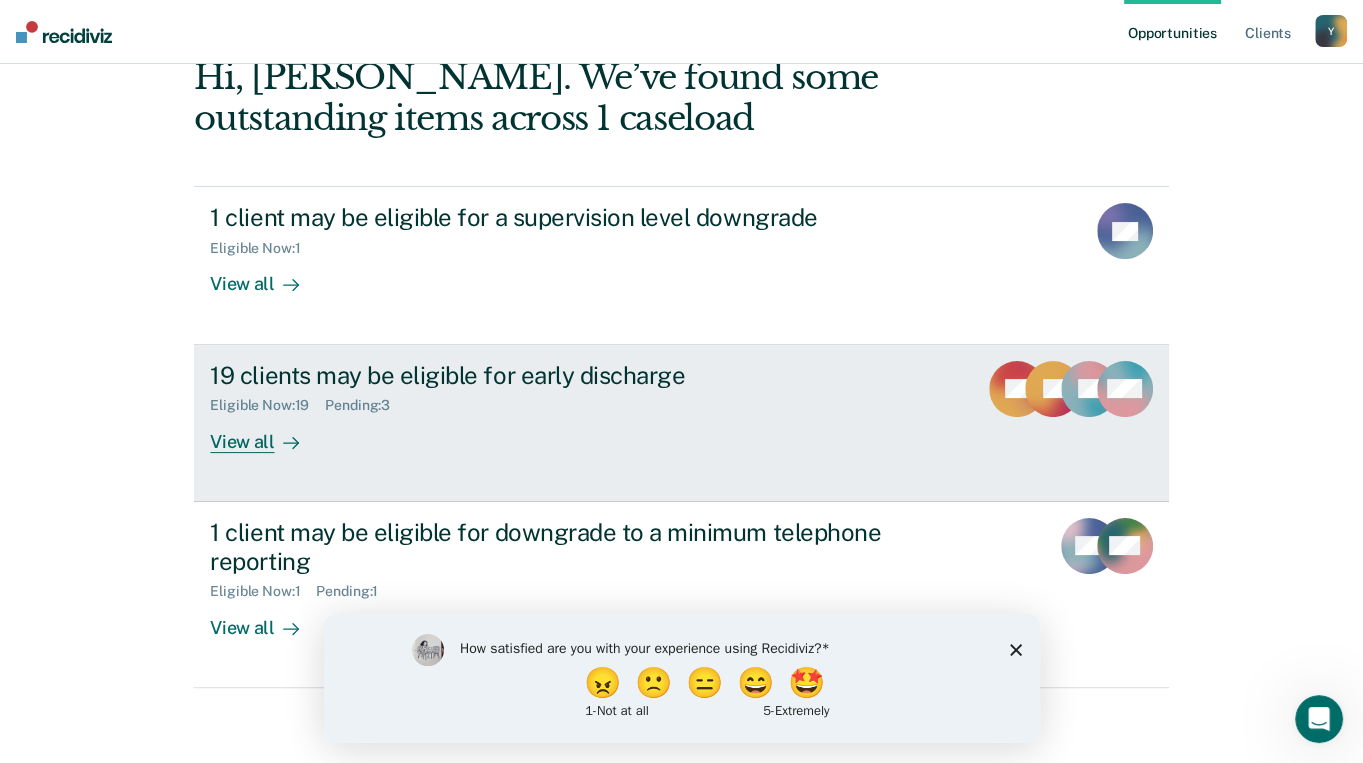 scroll, scrollTop: 256, scrollLeft: 0, axis: vertical 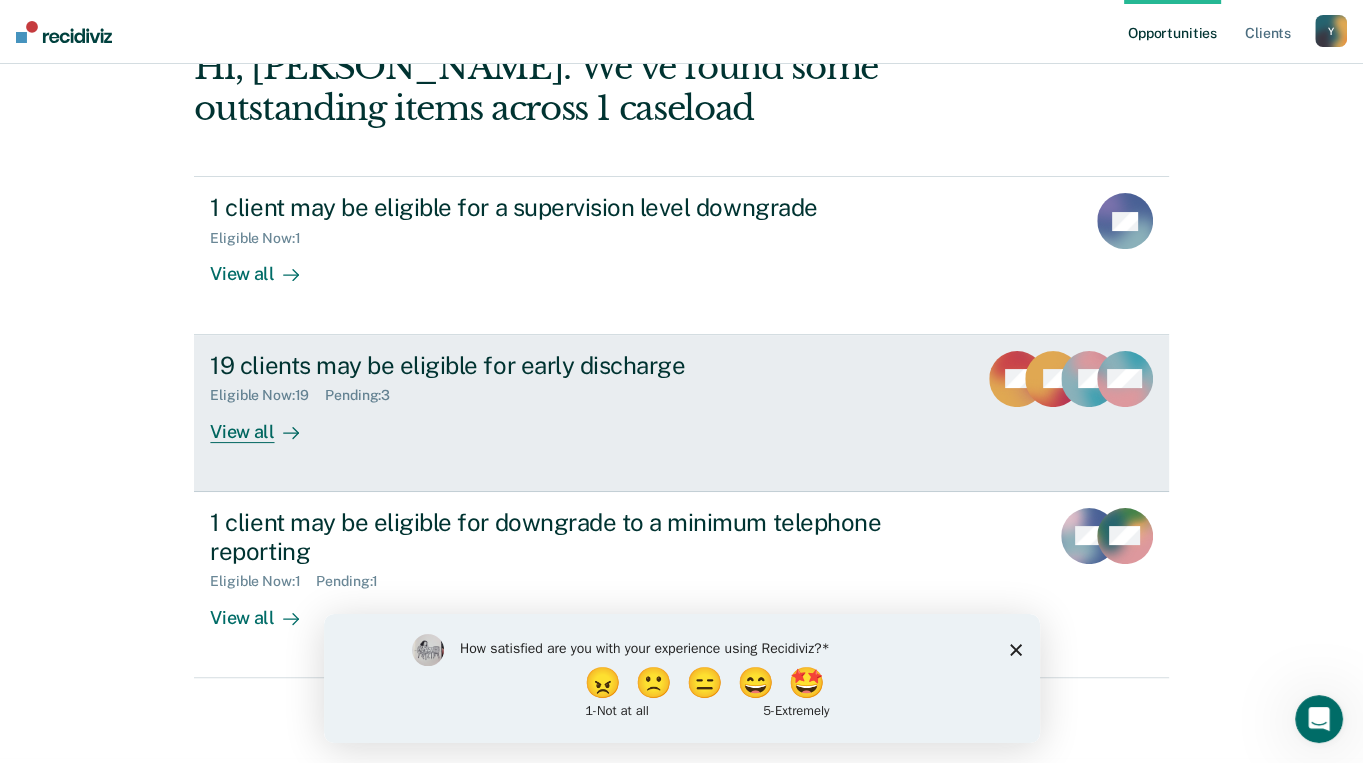click on "View all" at bounding box center (266, 423) 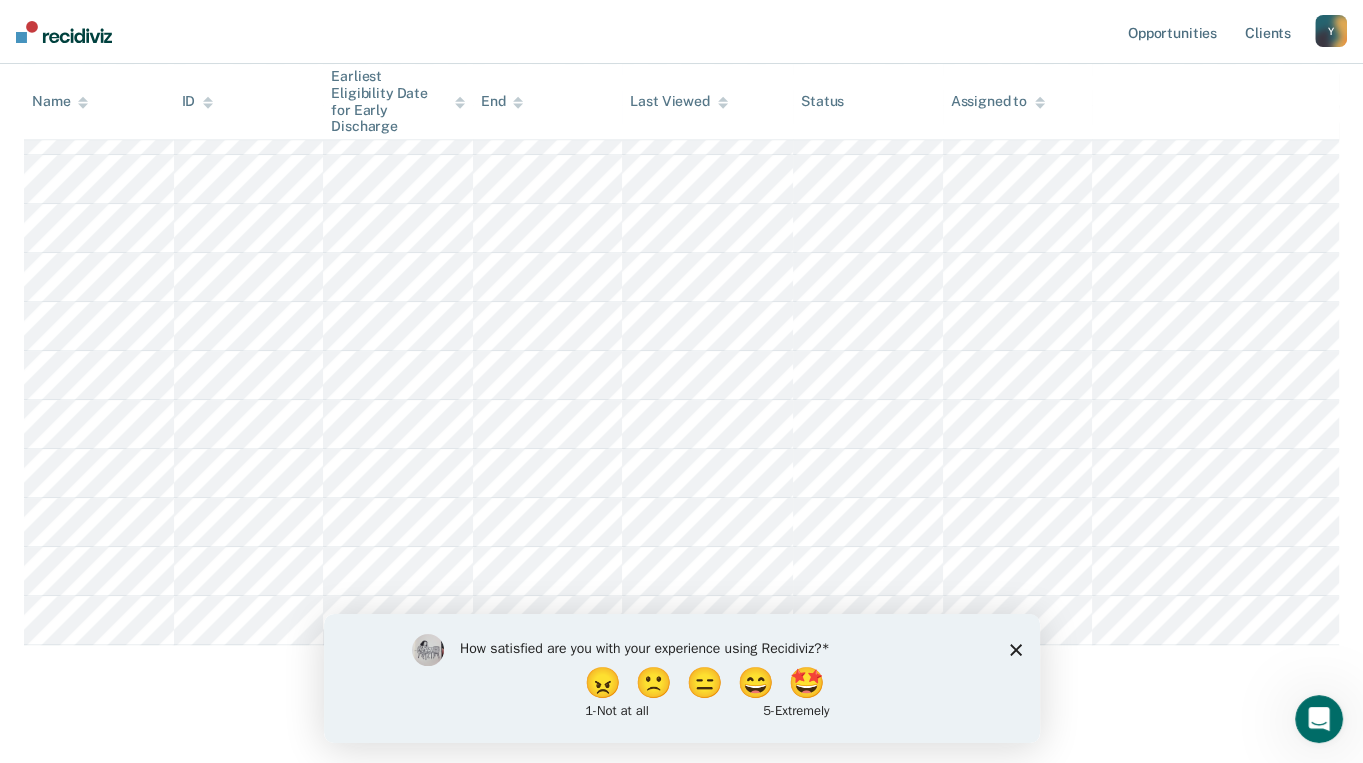 scroll, scrollTop: 927, scrollLeft: 0, axis: vertical 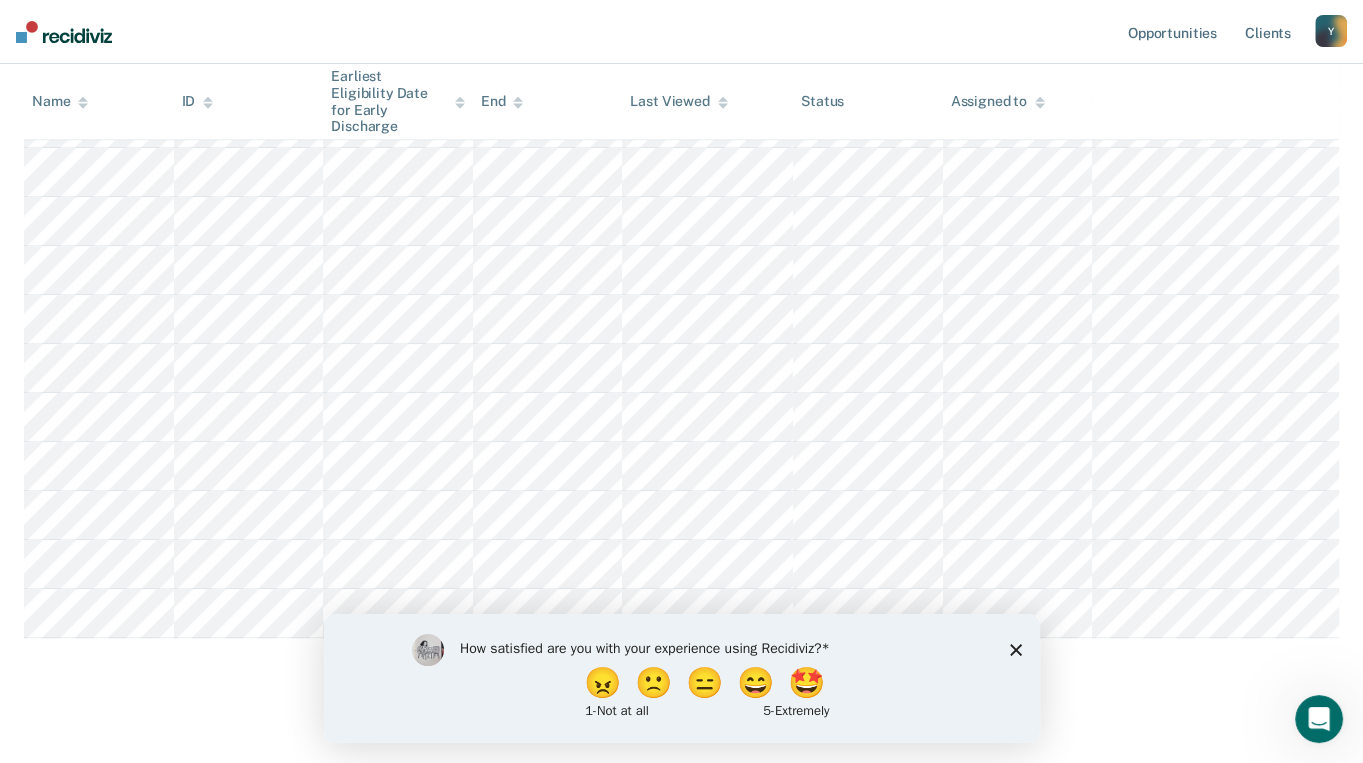 click 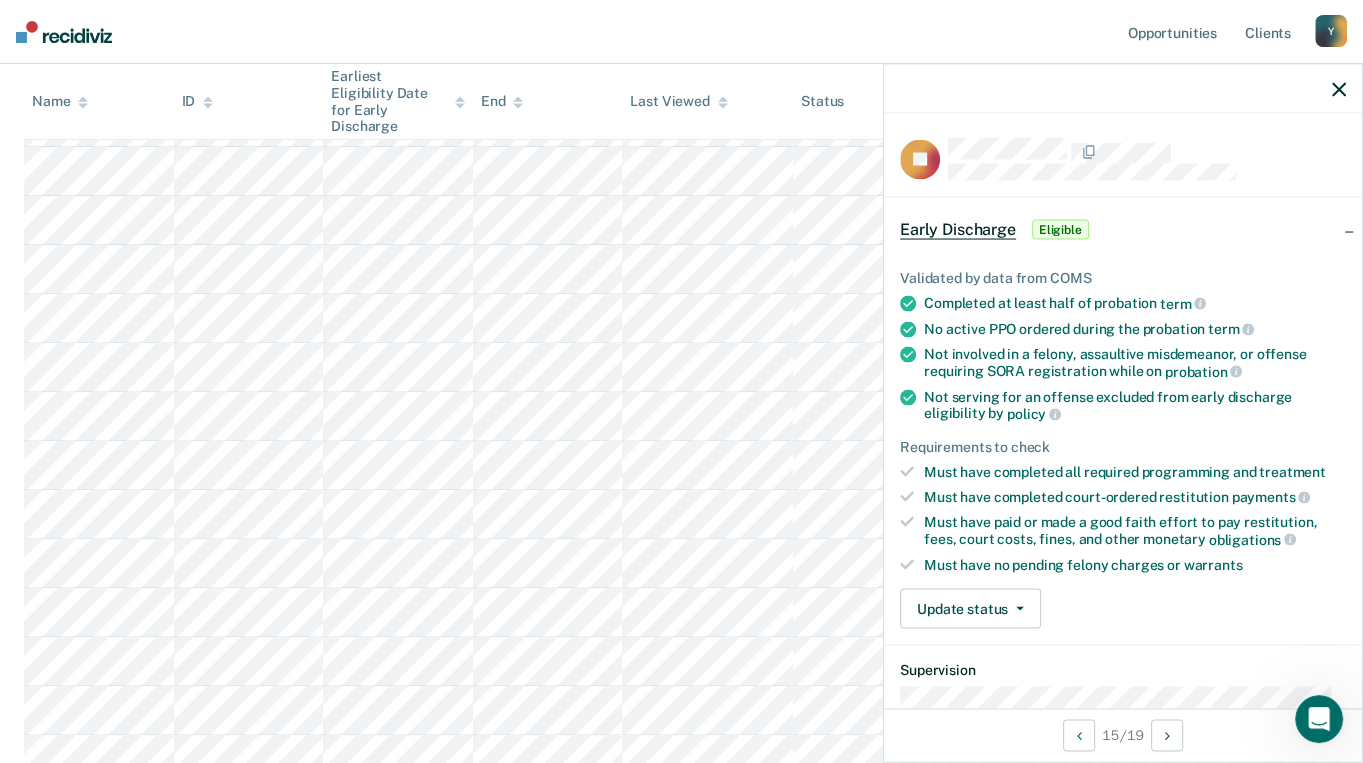 scroll, scrollTop: 627, scrollLeft: 0, axis: vertical 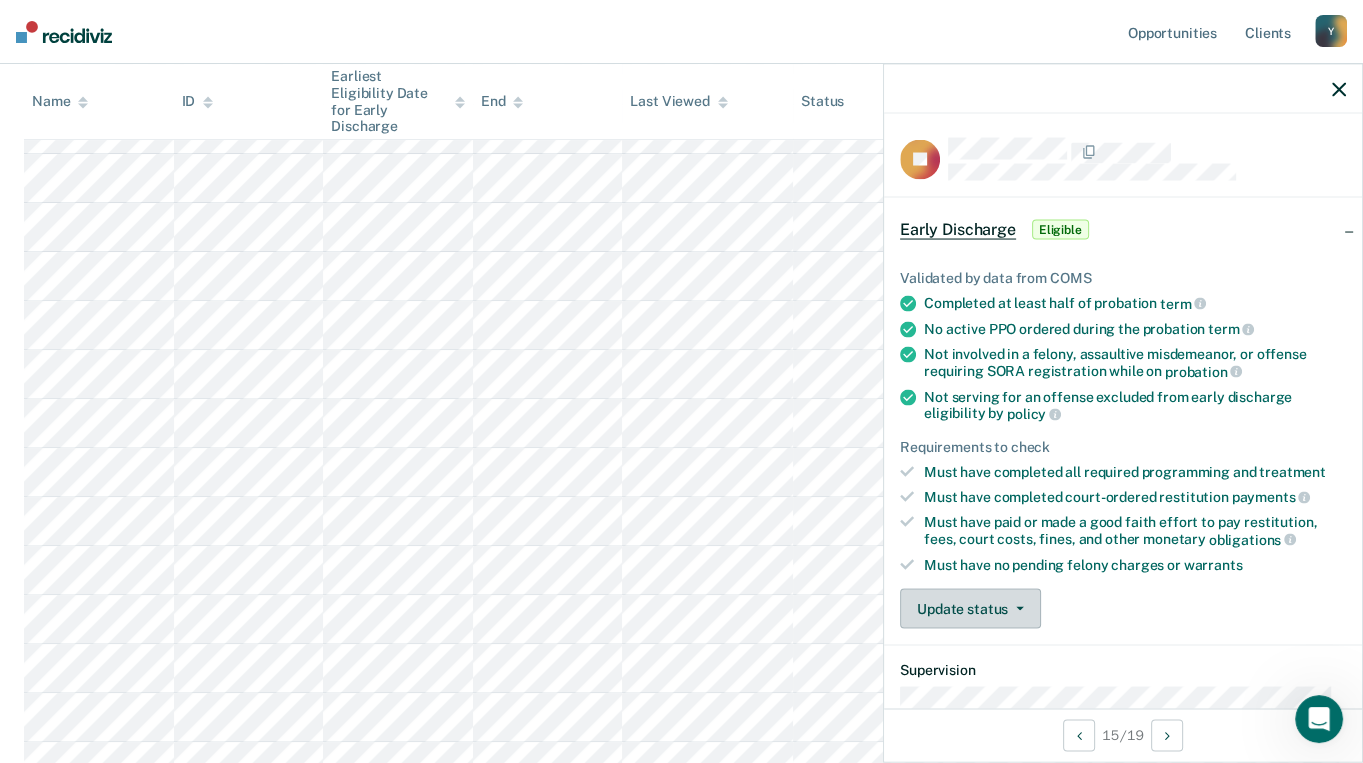 click on "Update status" at bounding box center (970, 609) 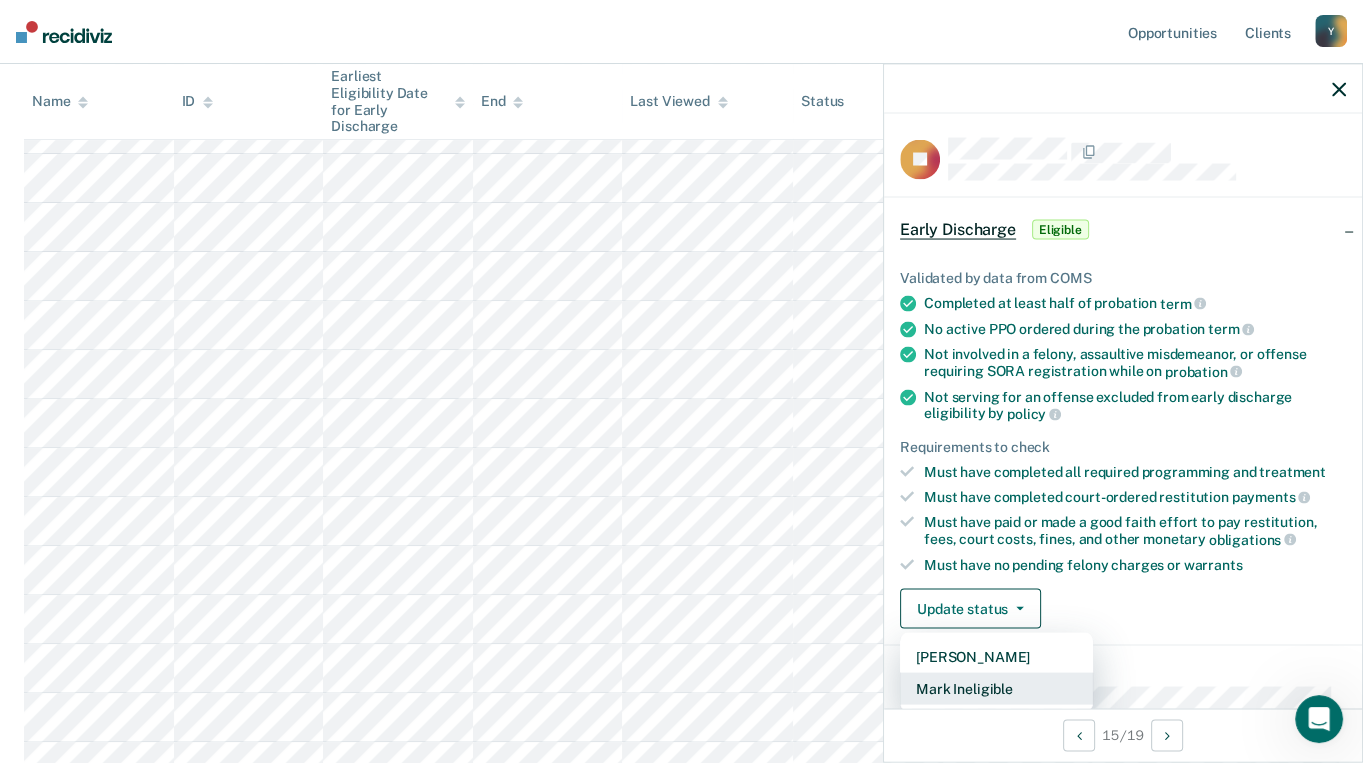 click on "Mark Ineligible" at bounding box center [996, 689] 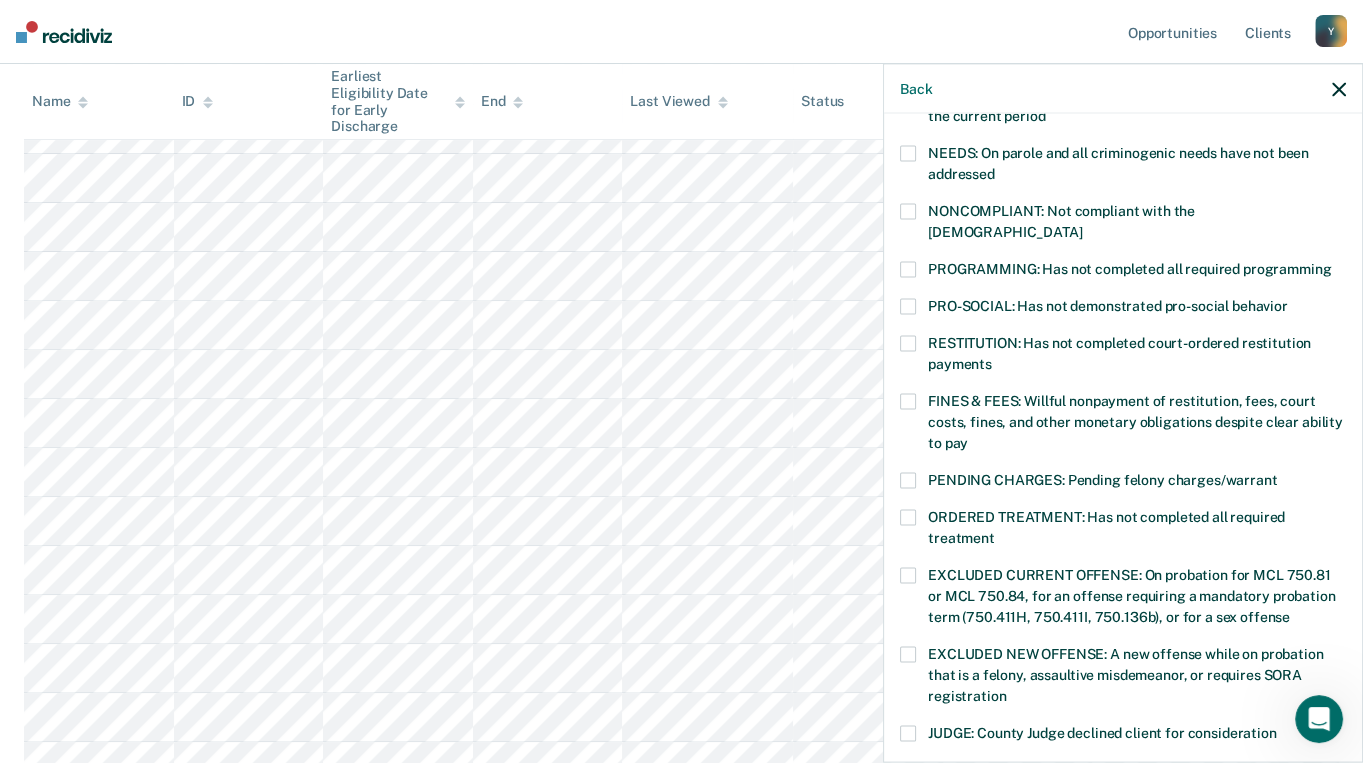 scroll, scrollTop: 300, scrollLeft: 0, axis: vertical 